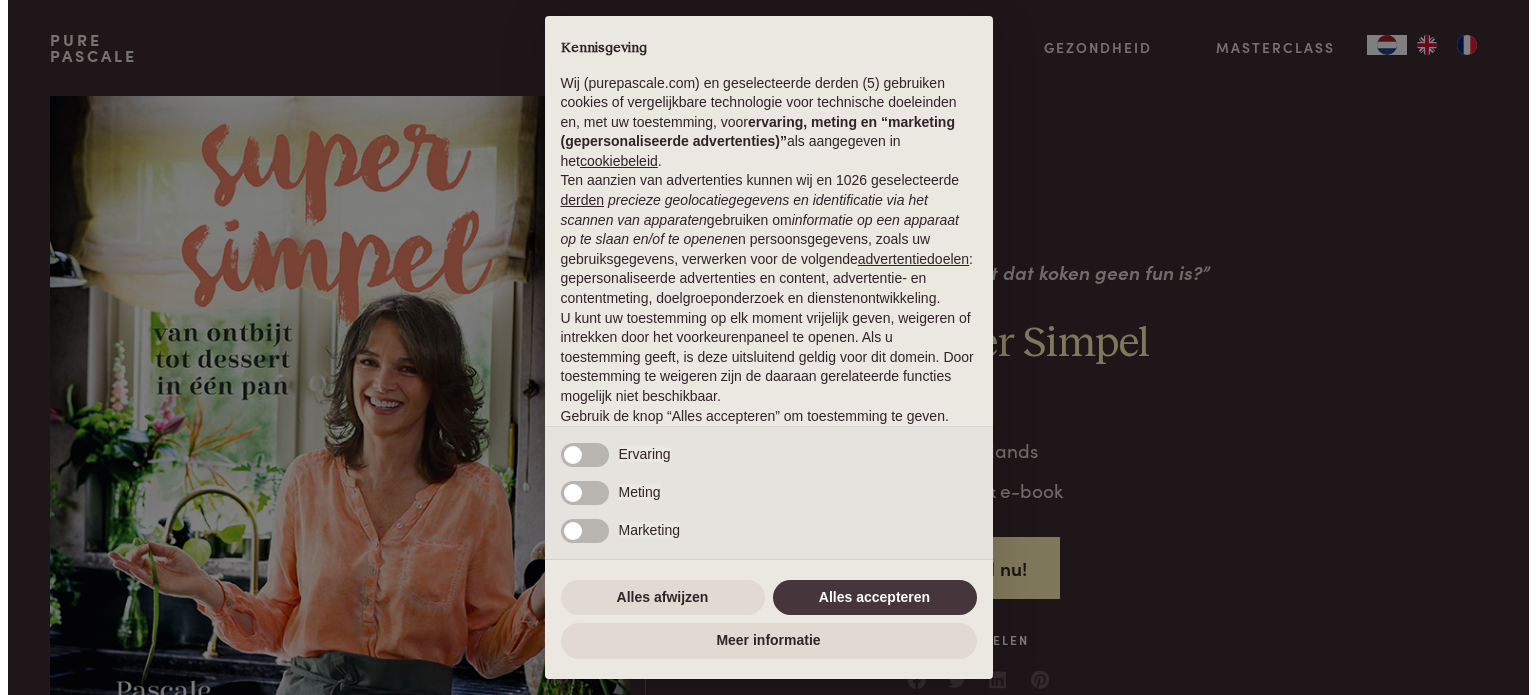 scroll, scrollTop: 0, scrollLeft: 0, axis: both 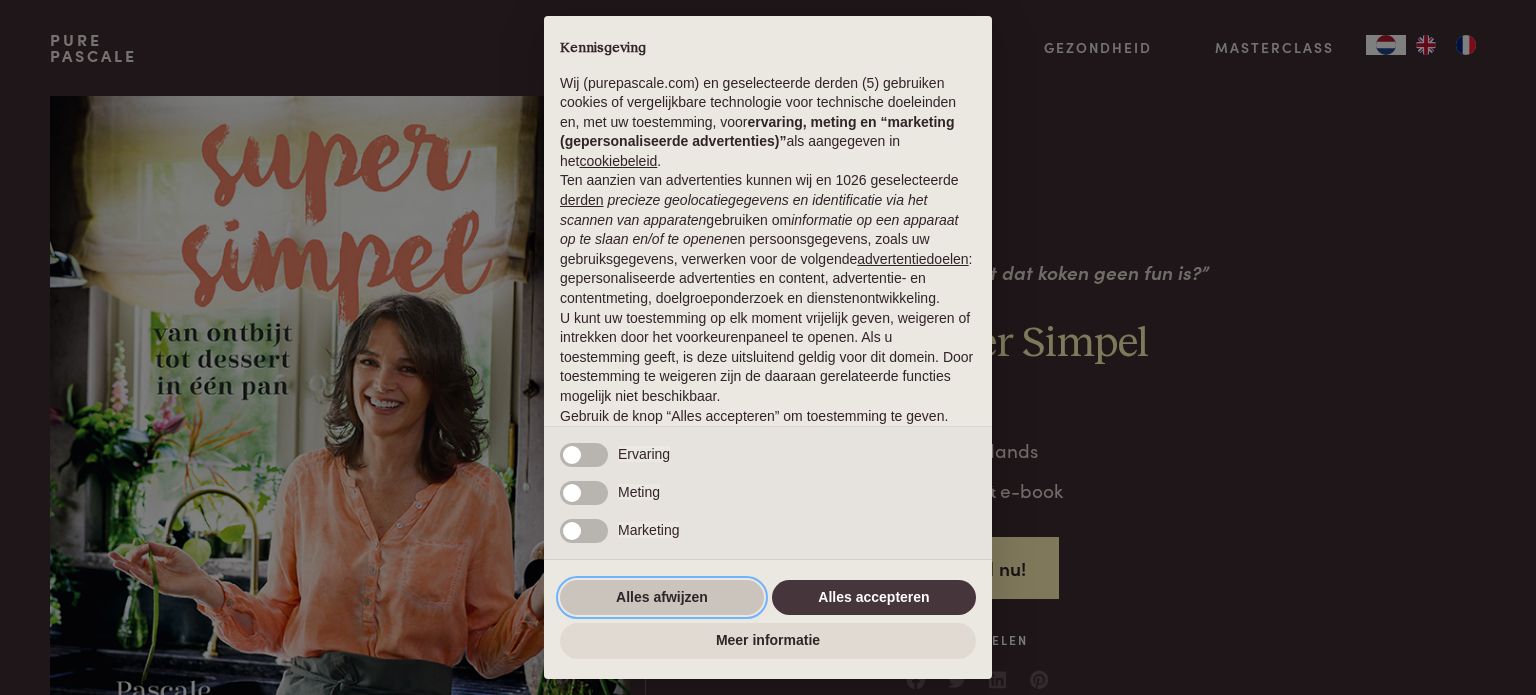 click on "Alles afwijzen" at bounding box center (662, 598) 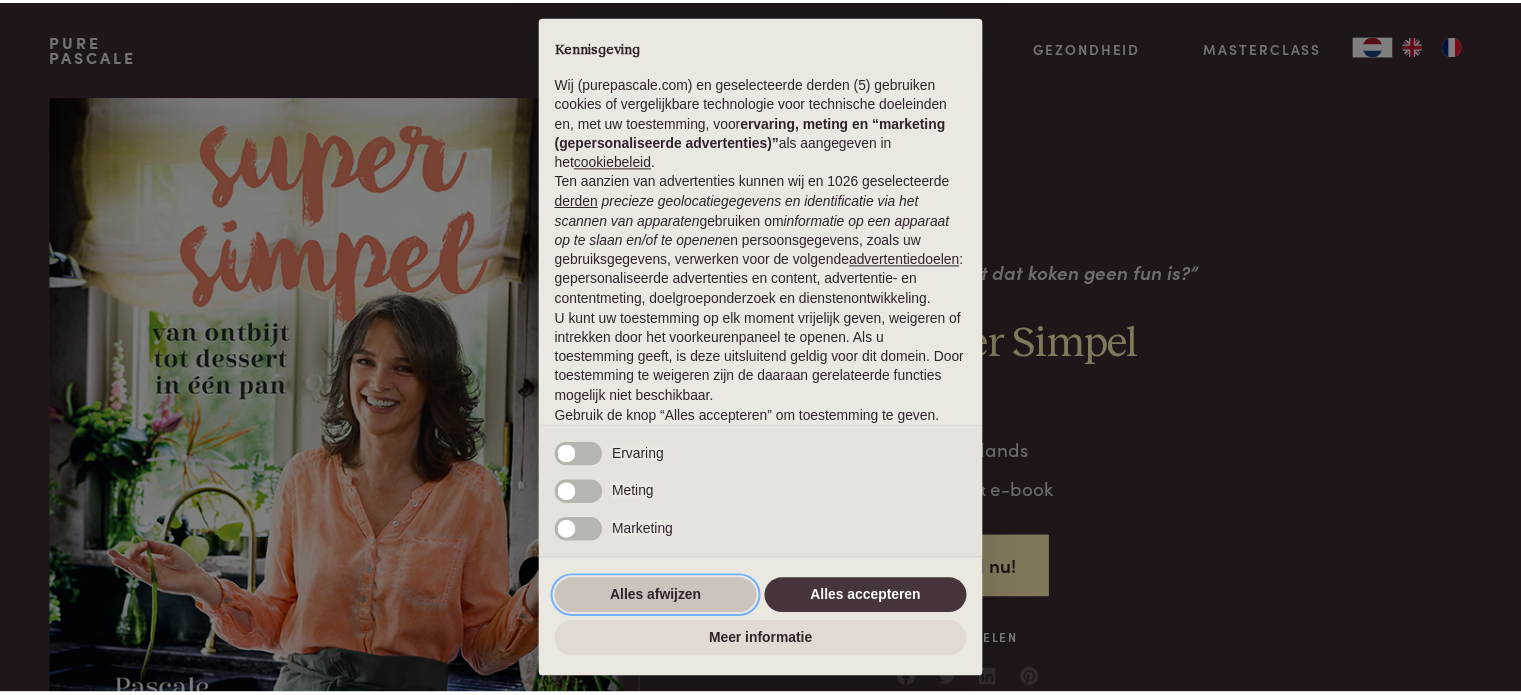 scroll, scrollTop: 108, scrollLeft: 0, axis: vertical 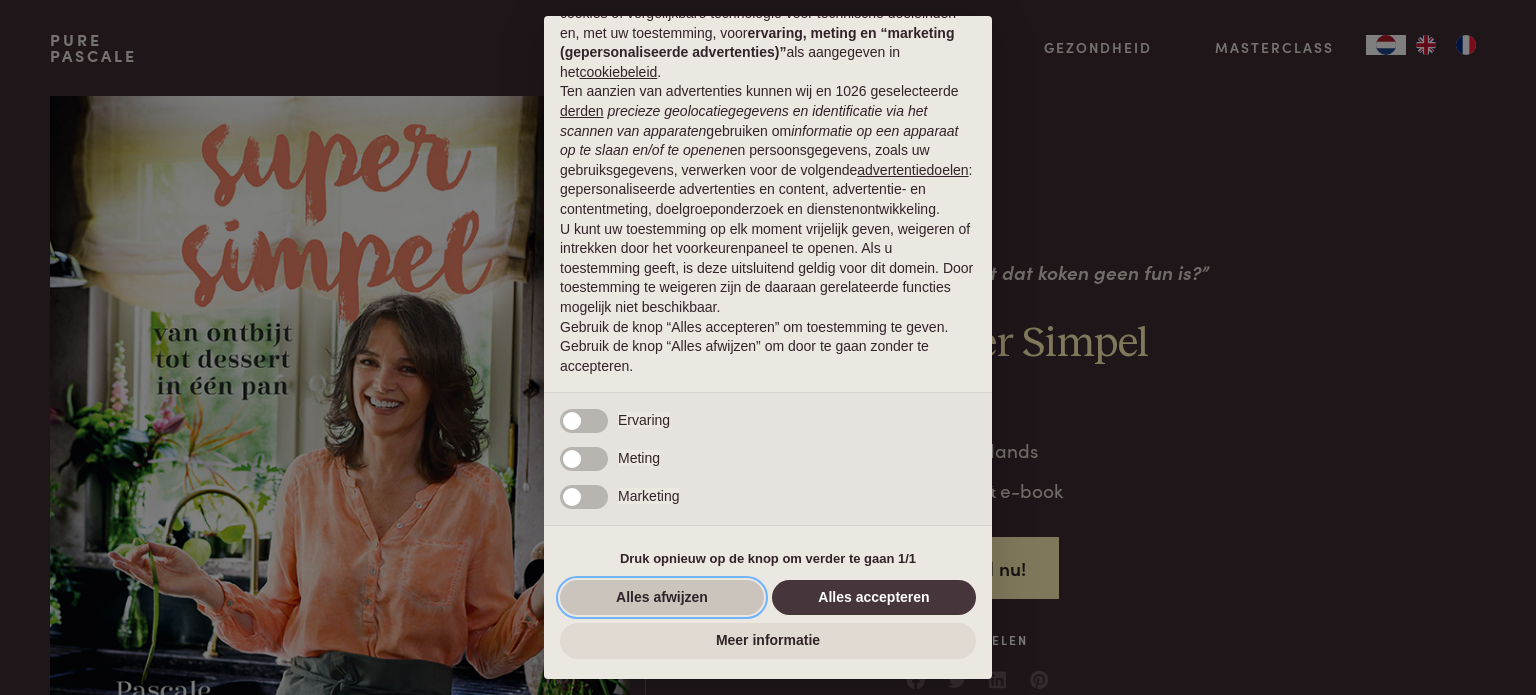 click on "Alles afwijzen" at bounding box center (662, 598) 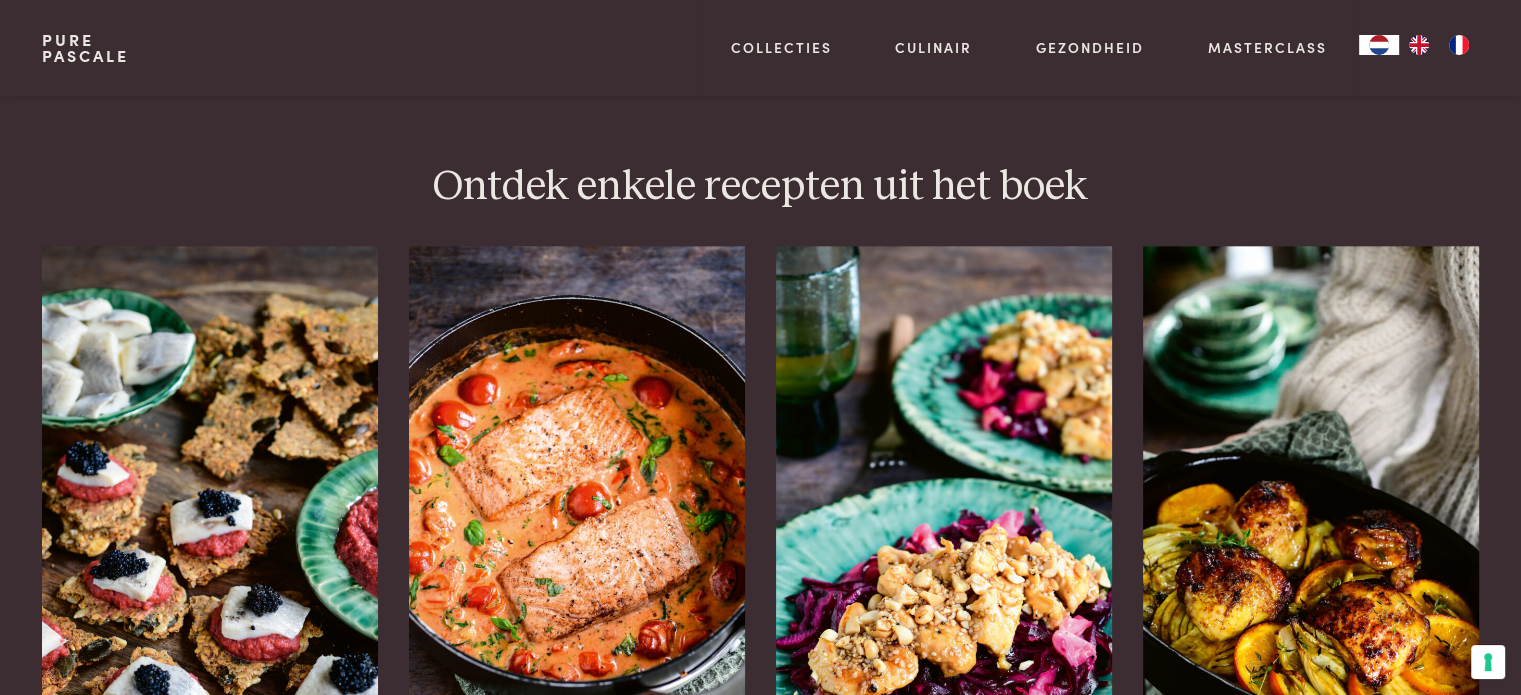 scroll, scrollTop: 2500, scrollLeft: 0, axis: vertical 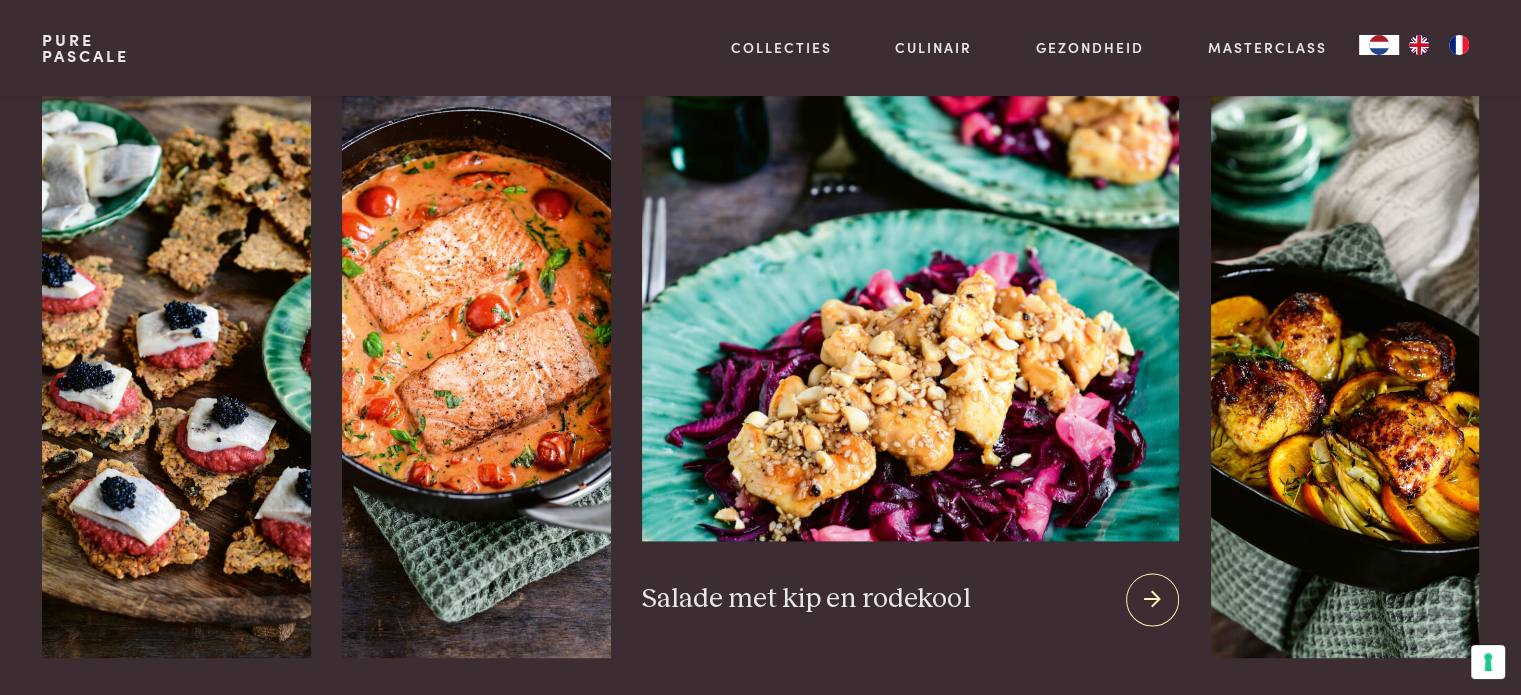 click at bounding box center (910, 299) 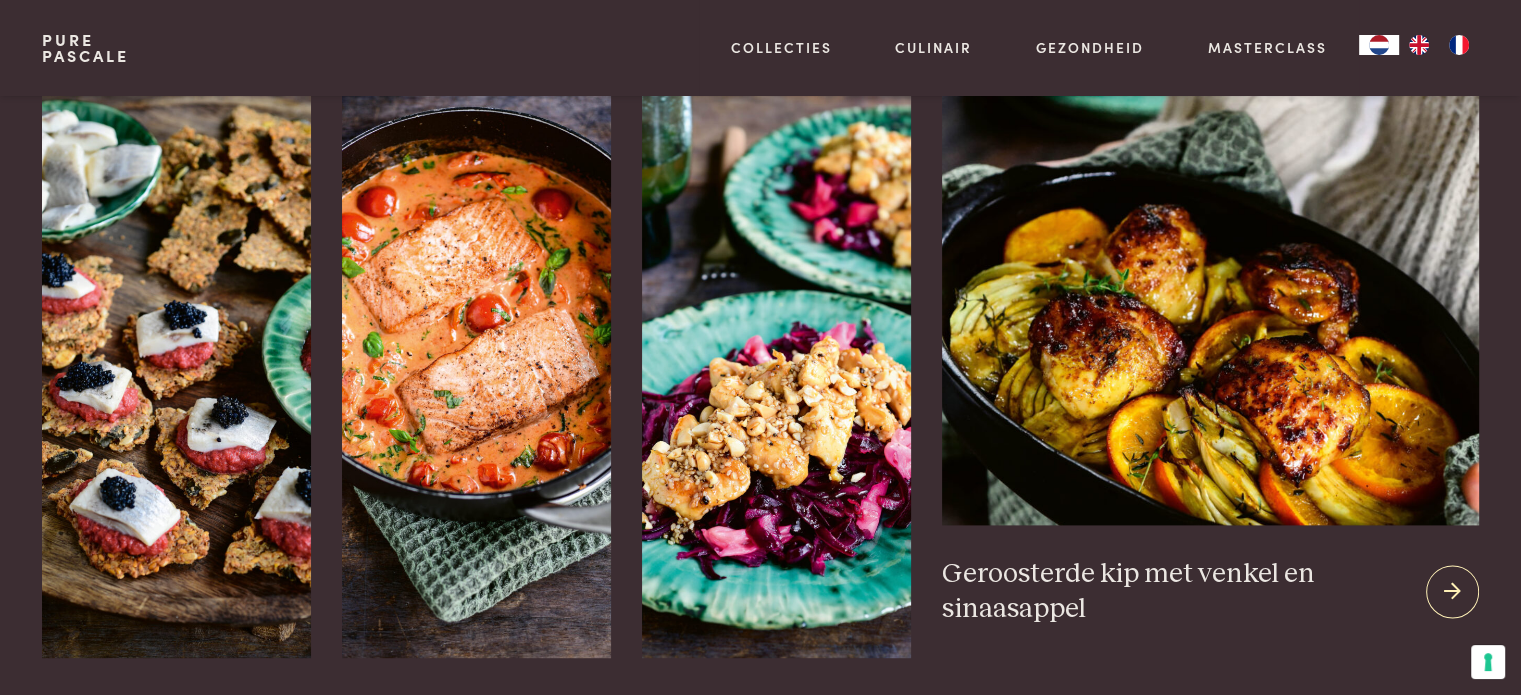 click at bounding box center [1210, 291] 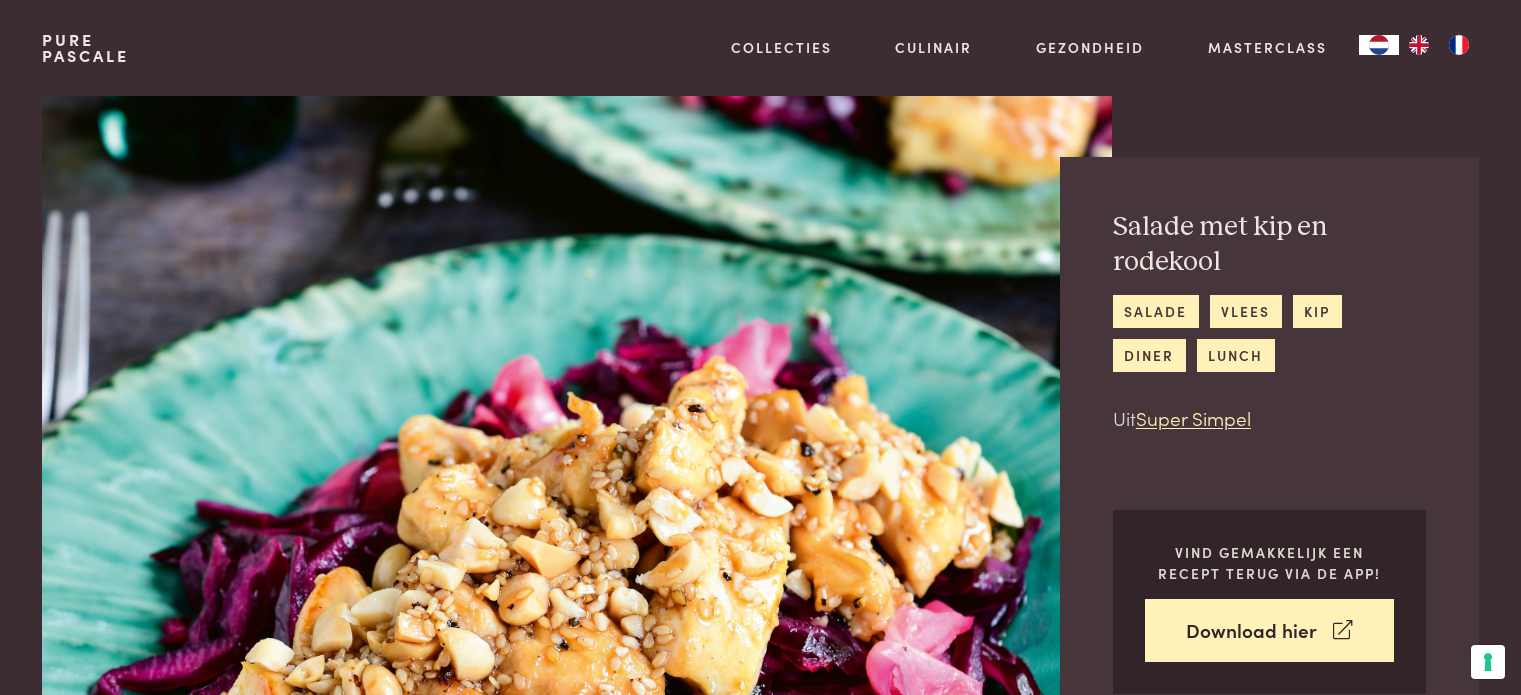 scroll, scrollTop: 0, scrollLeft: 0, axis: both 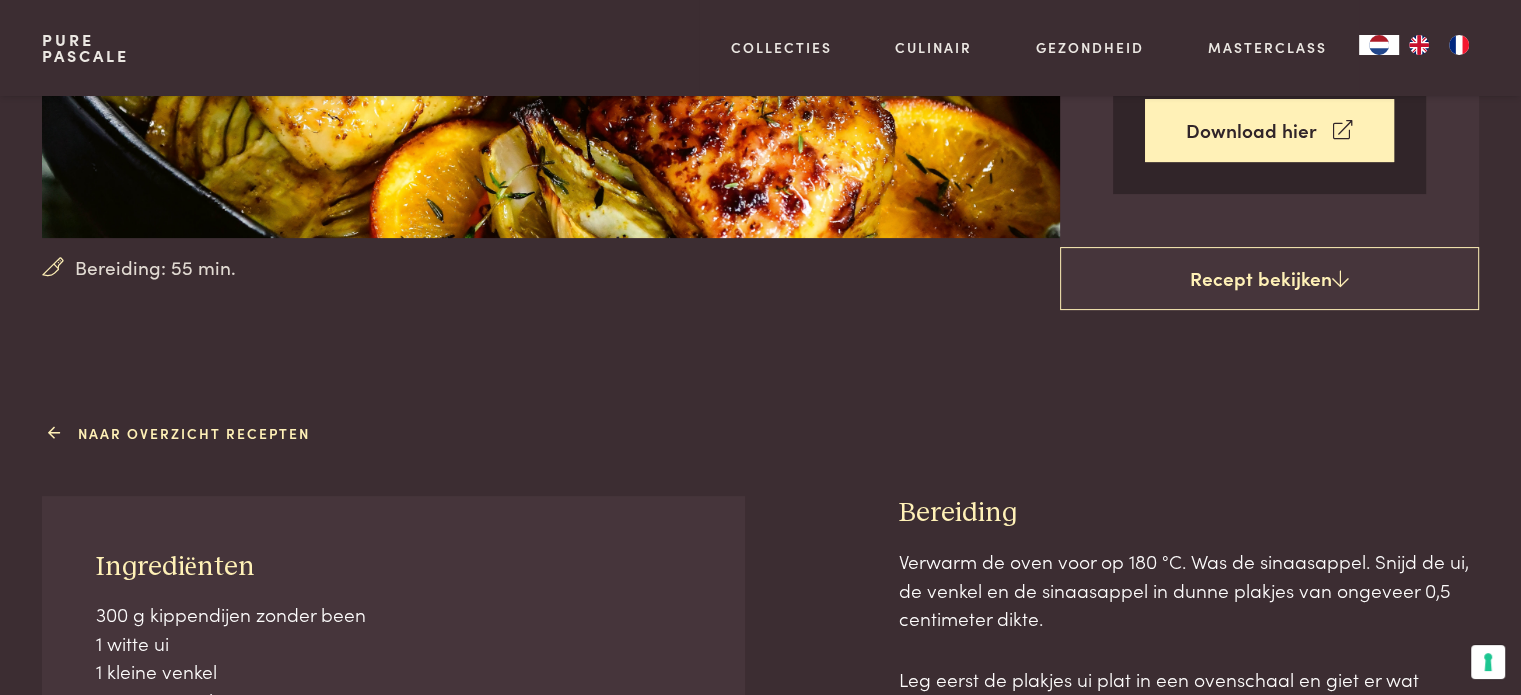 click on "Naar overzicht recepten" at bounding box center [181, 433] 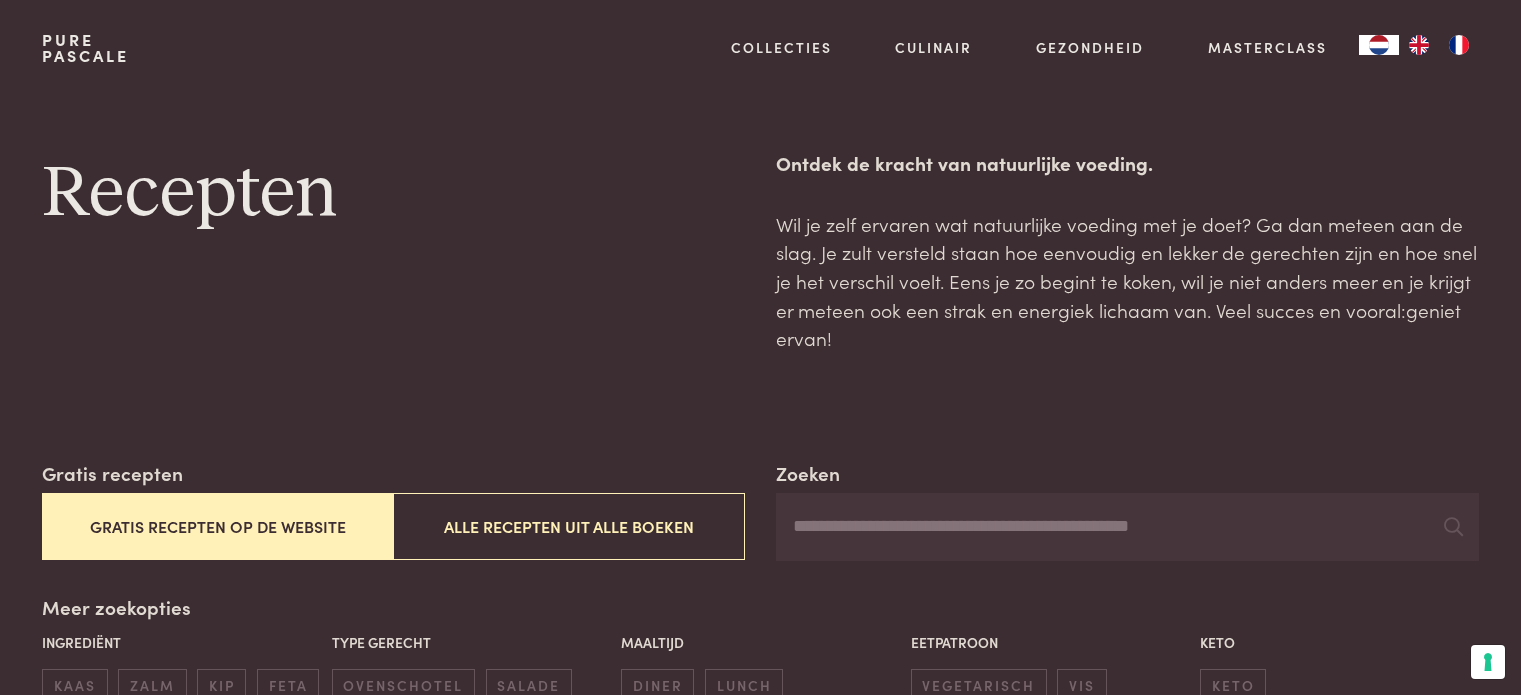 scroll, scrollTop: 0, scrollLeft: 0, axis: both 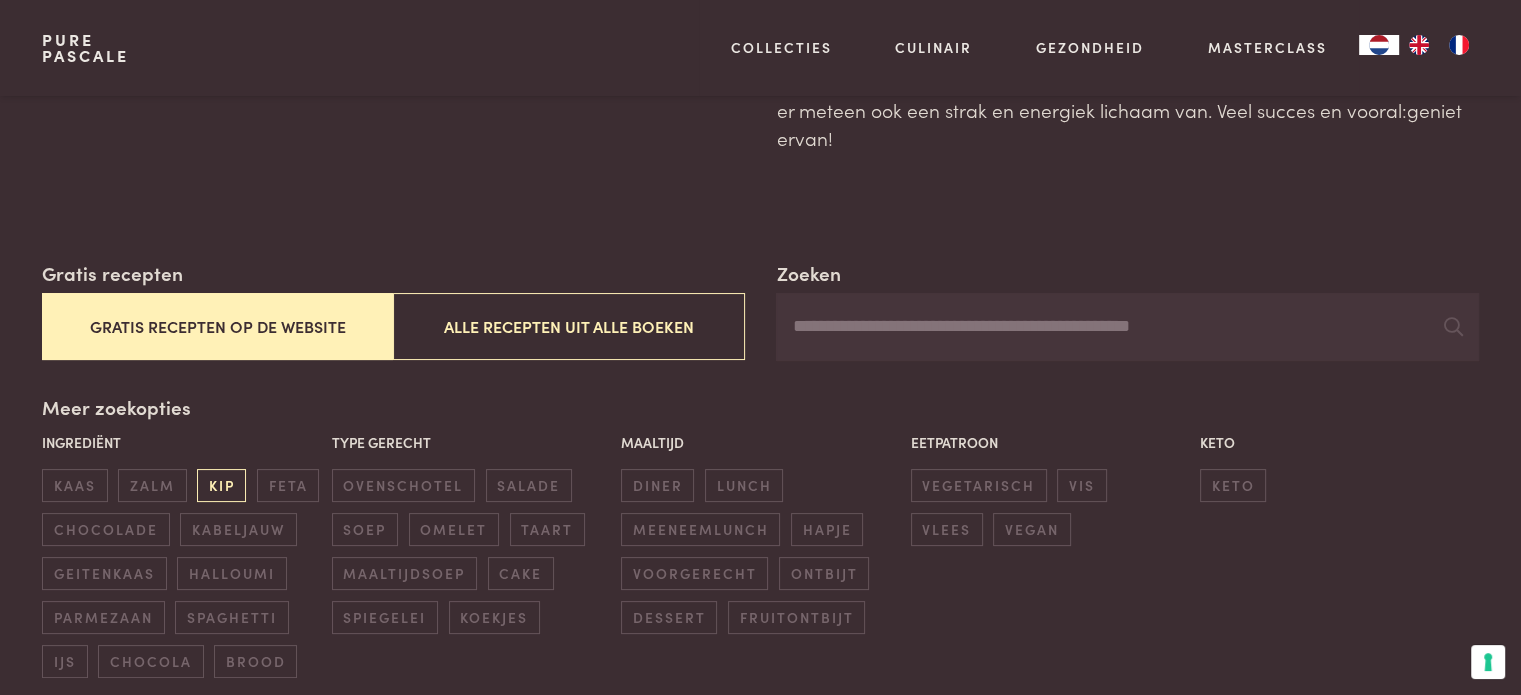 click on "kip" at bounding box center (221, 485) 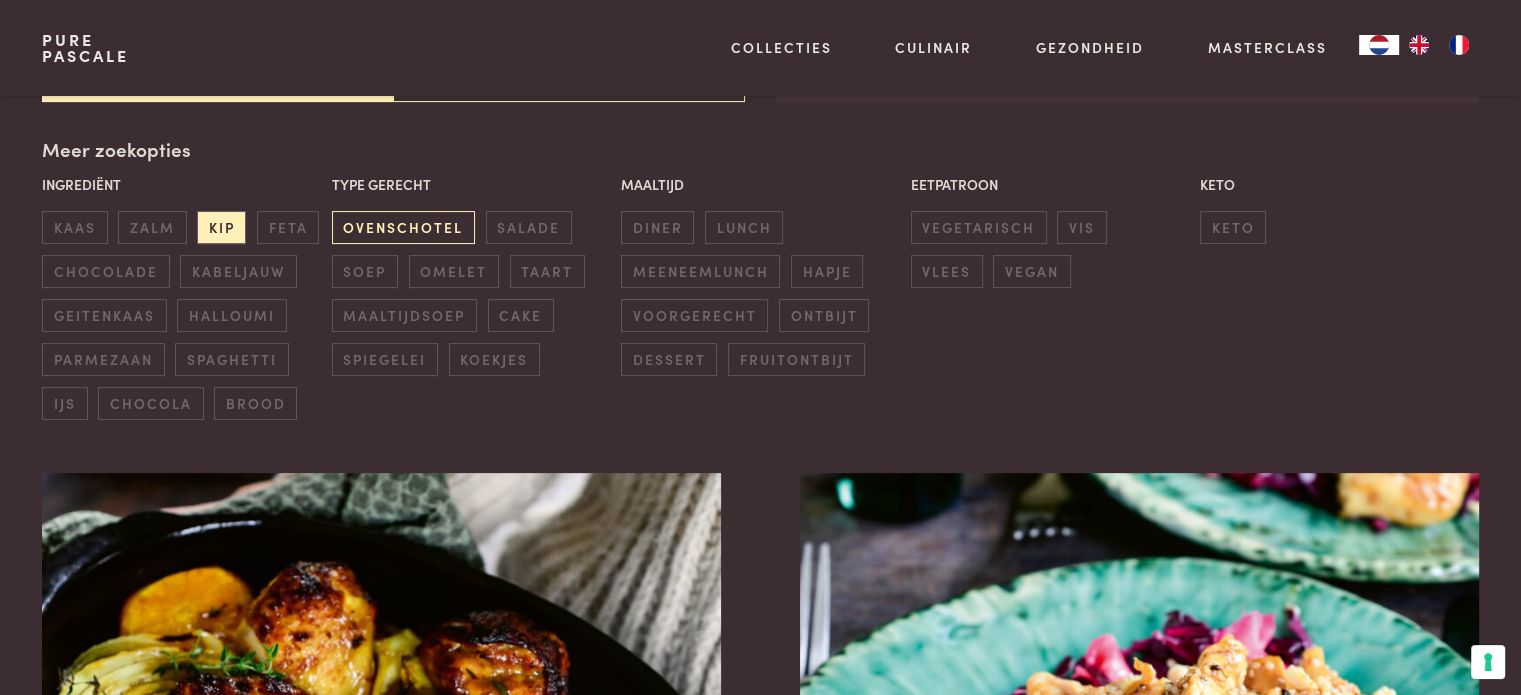 scroll, scrollTop: 459, scrollLeft: 0, axis: vertical 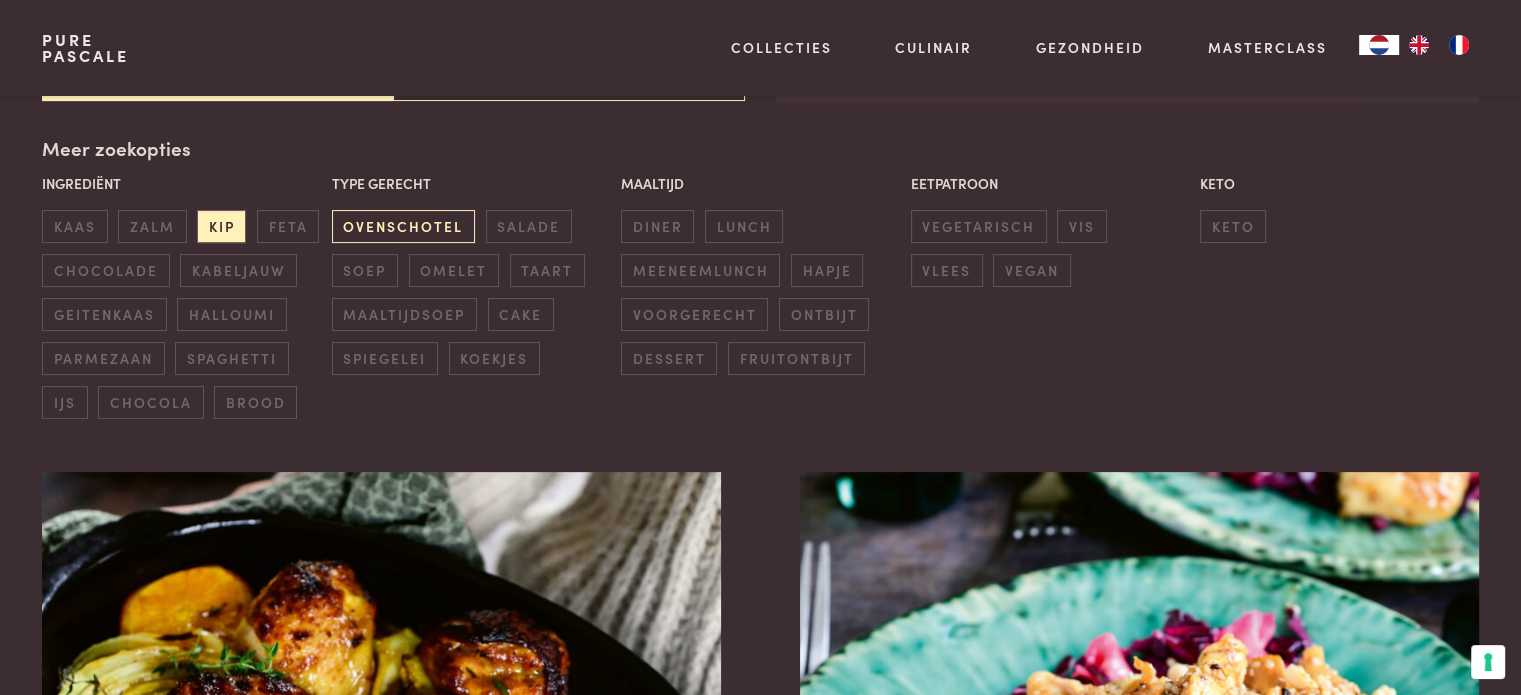 click on "ovenschotel" at bounding box center [403, 226] 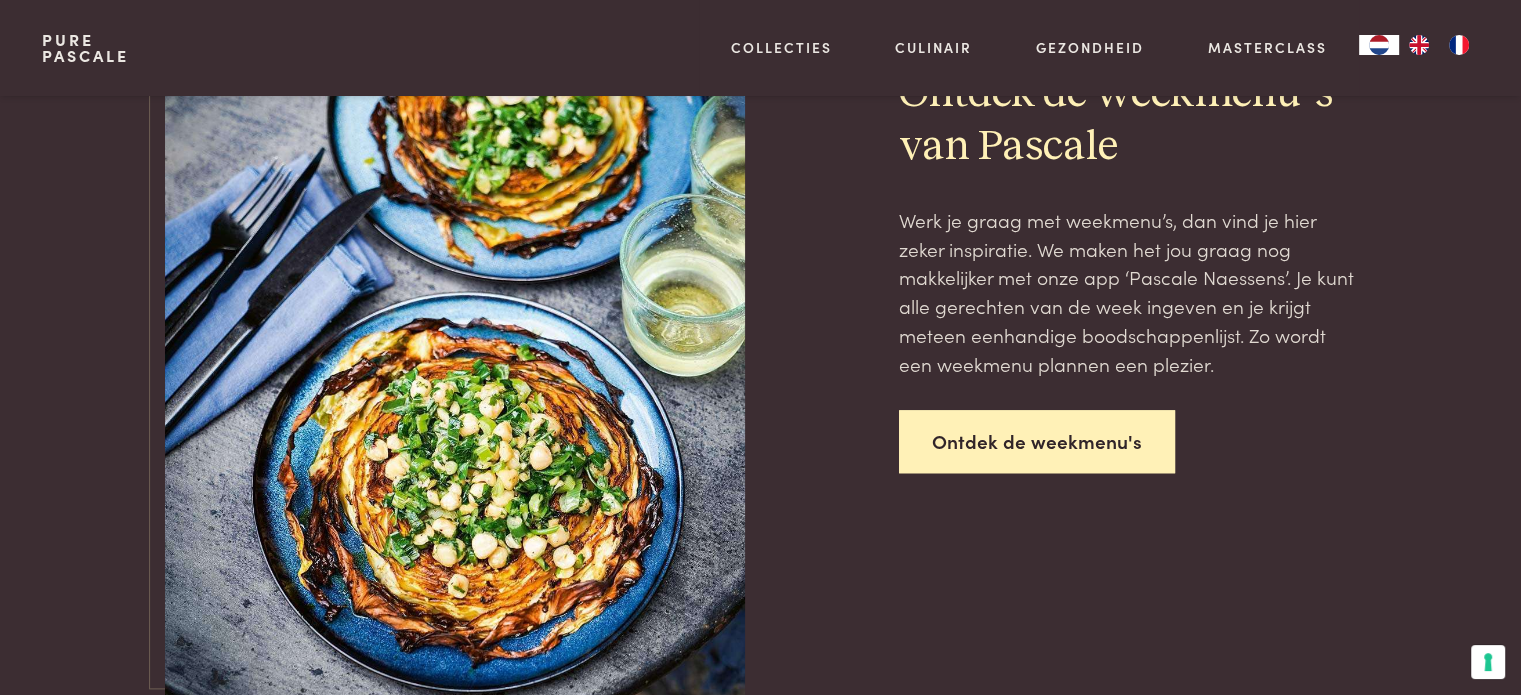 scroll, scrollTop: 1759, scrollLeft: 0, axis: vertical 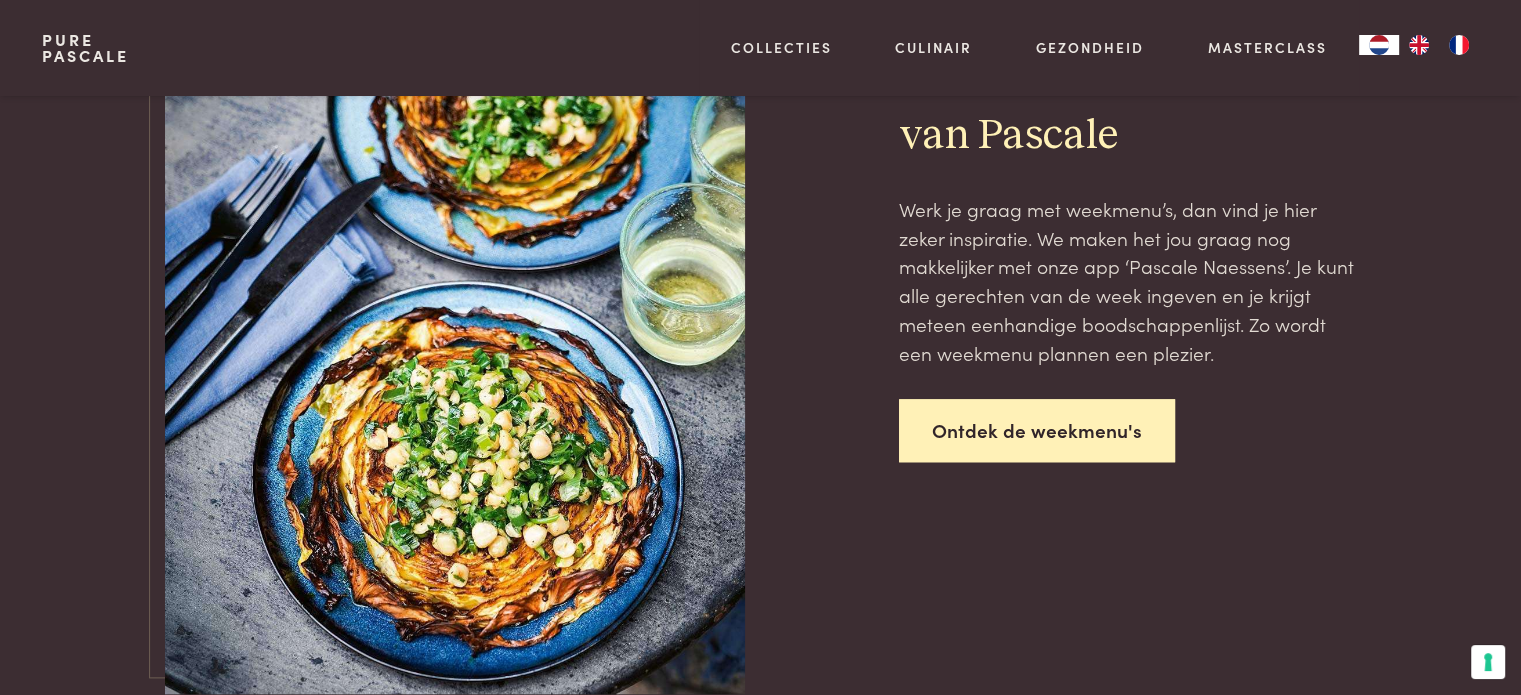 click on "Ontdek de weekmenu's" at bounding box center [1037, 430] 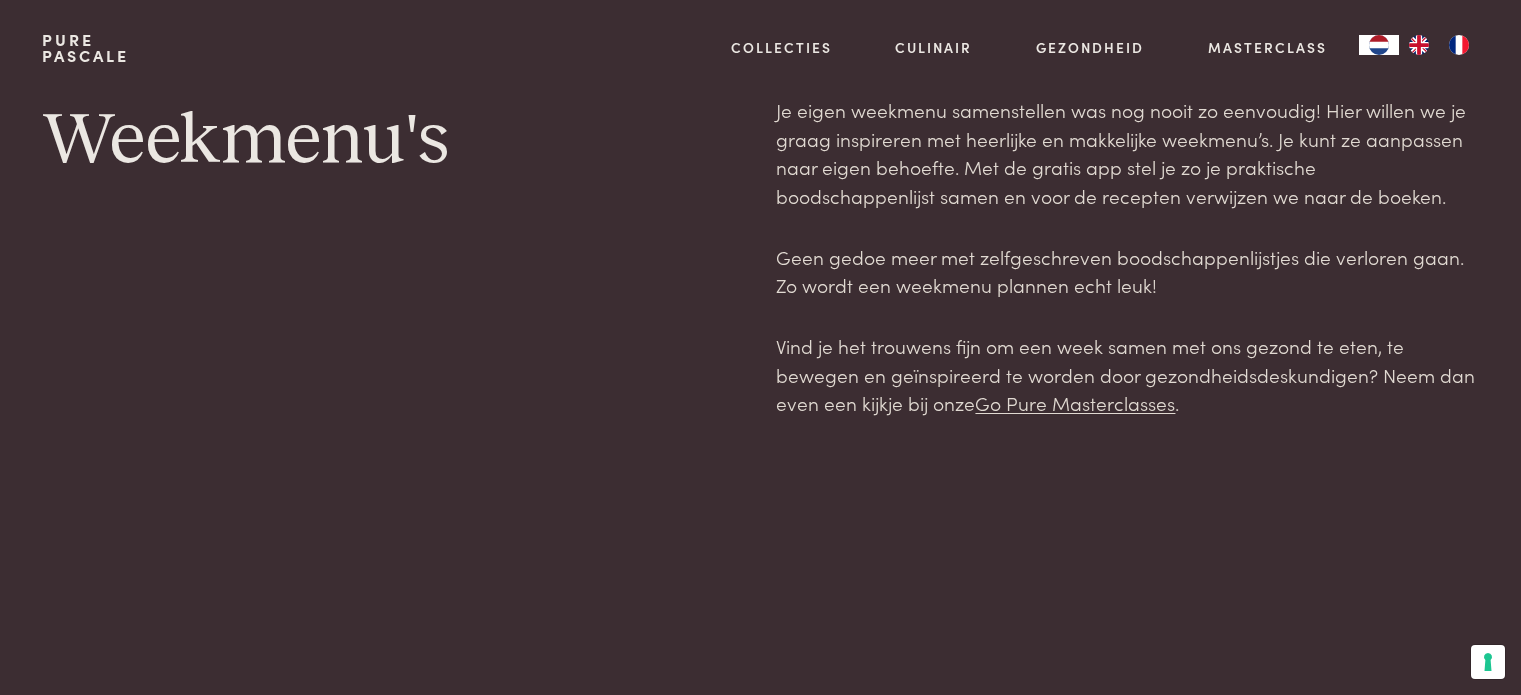 scroll, scrollTop: 0, scrollLeft: 0, axis: both 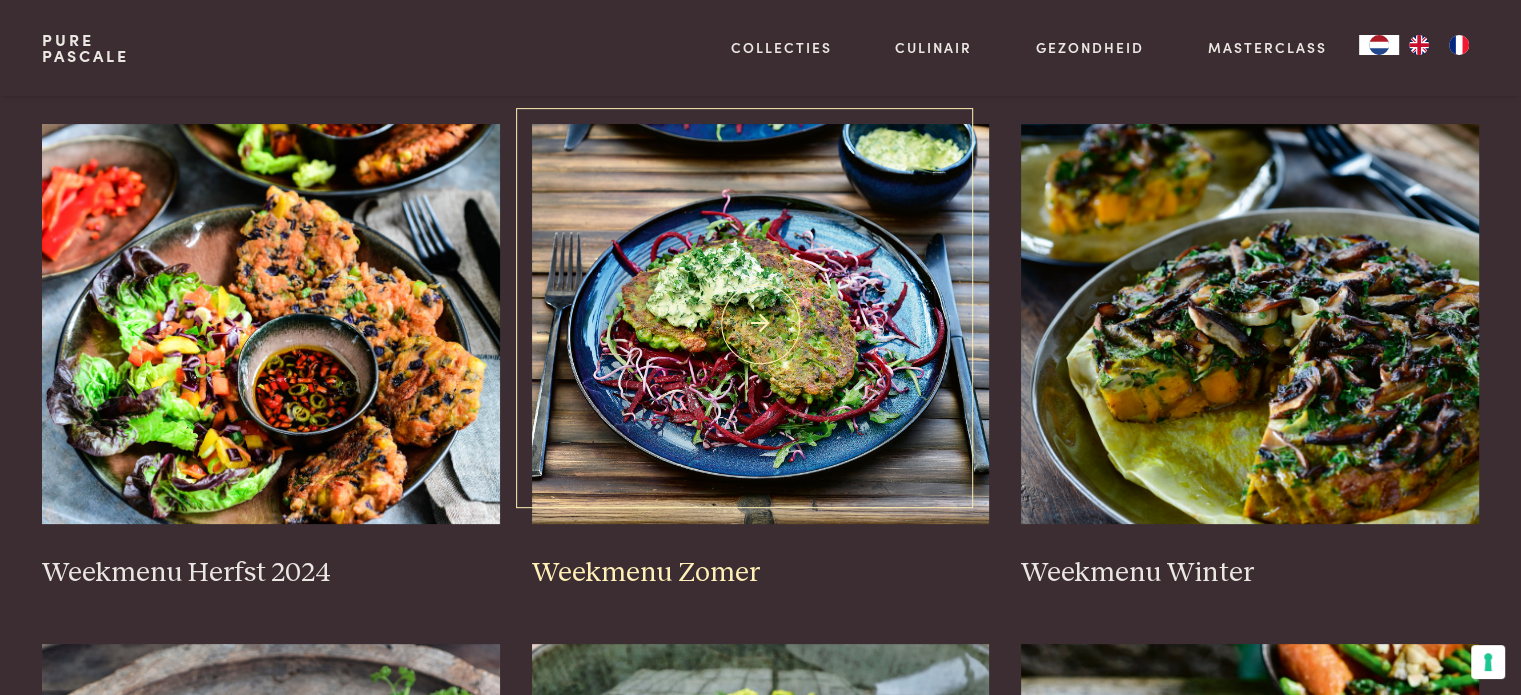 click at bounding box center [761, 324] 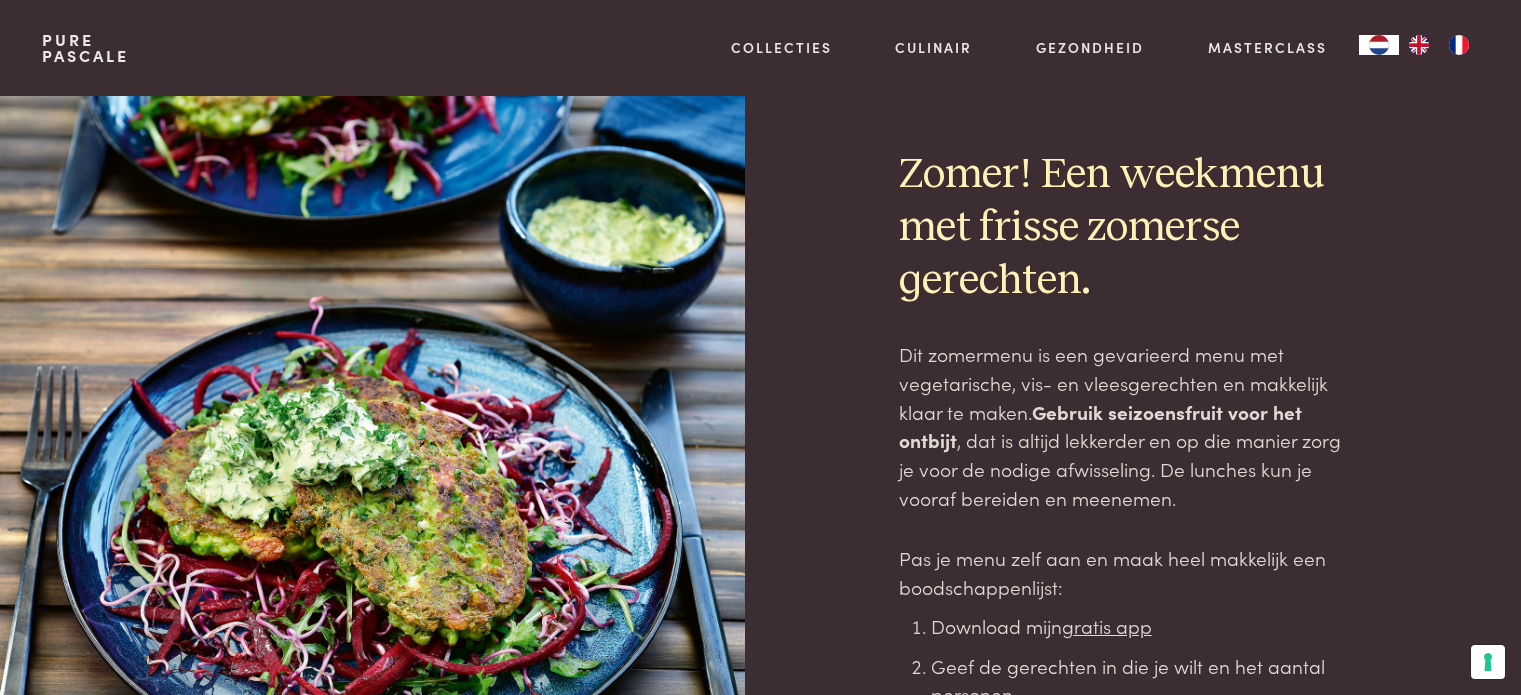 scroll, scrollTop: 0, scrollLeft: 0, axis: both 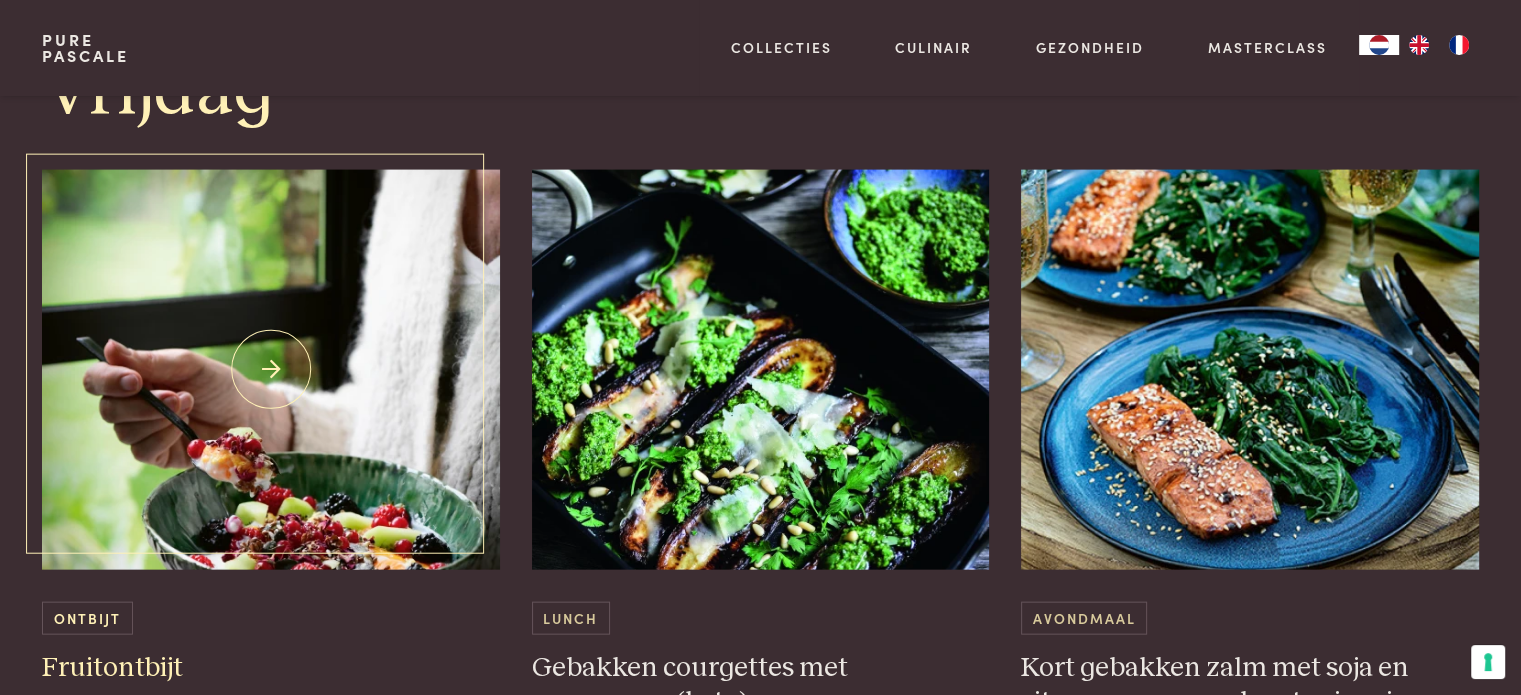 click at bounding box center [271, 370] 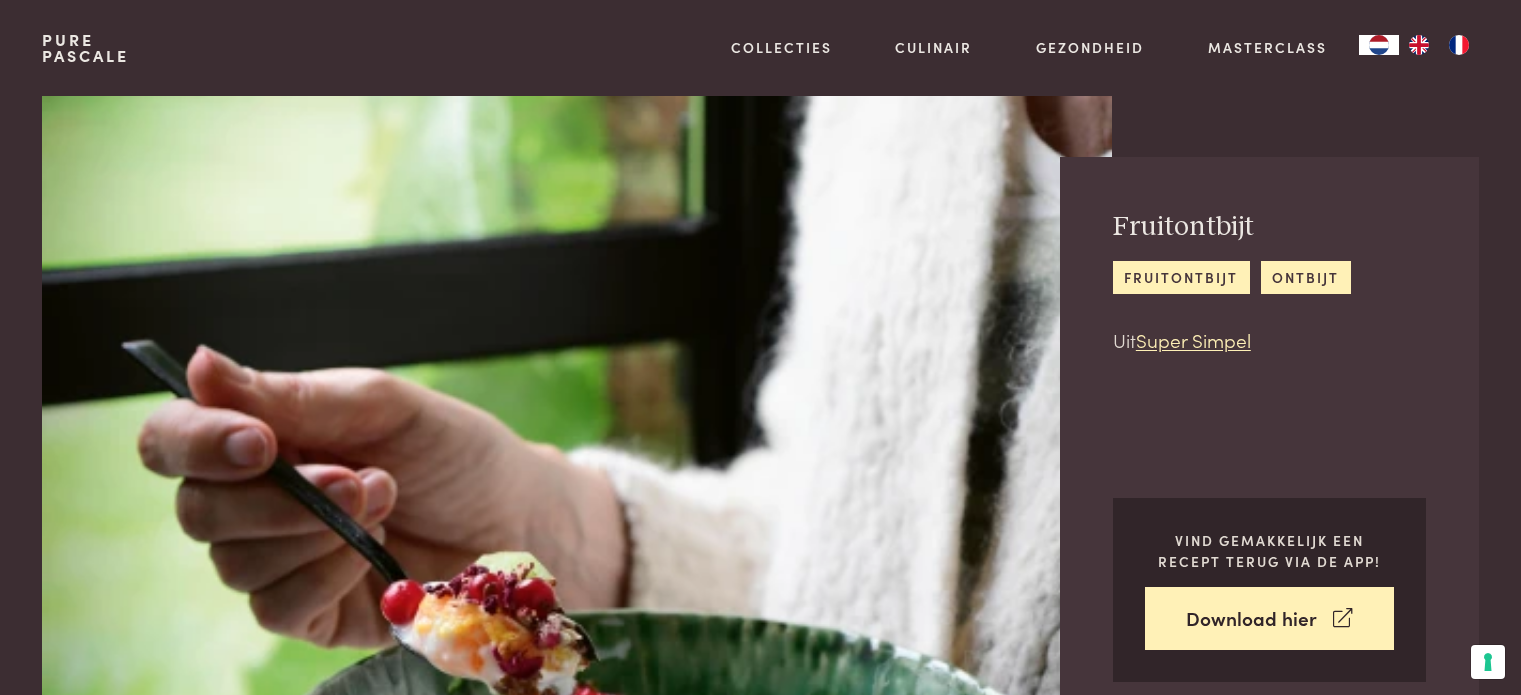 scroll, scrollTop: 0, scrollLeft: 0, axis: both 